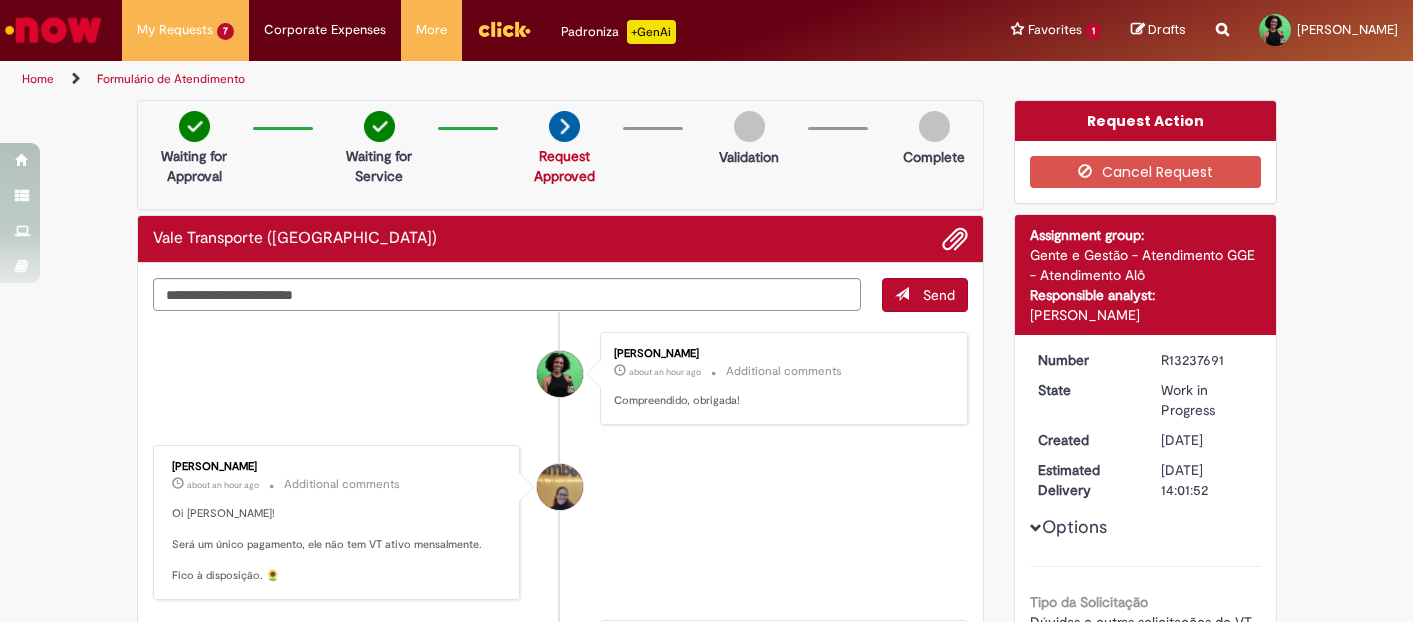 scroll, scrollTop: 0, scrollLeft: 0, axis: both 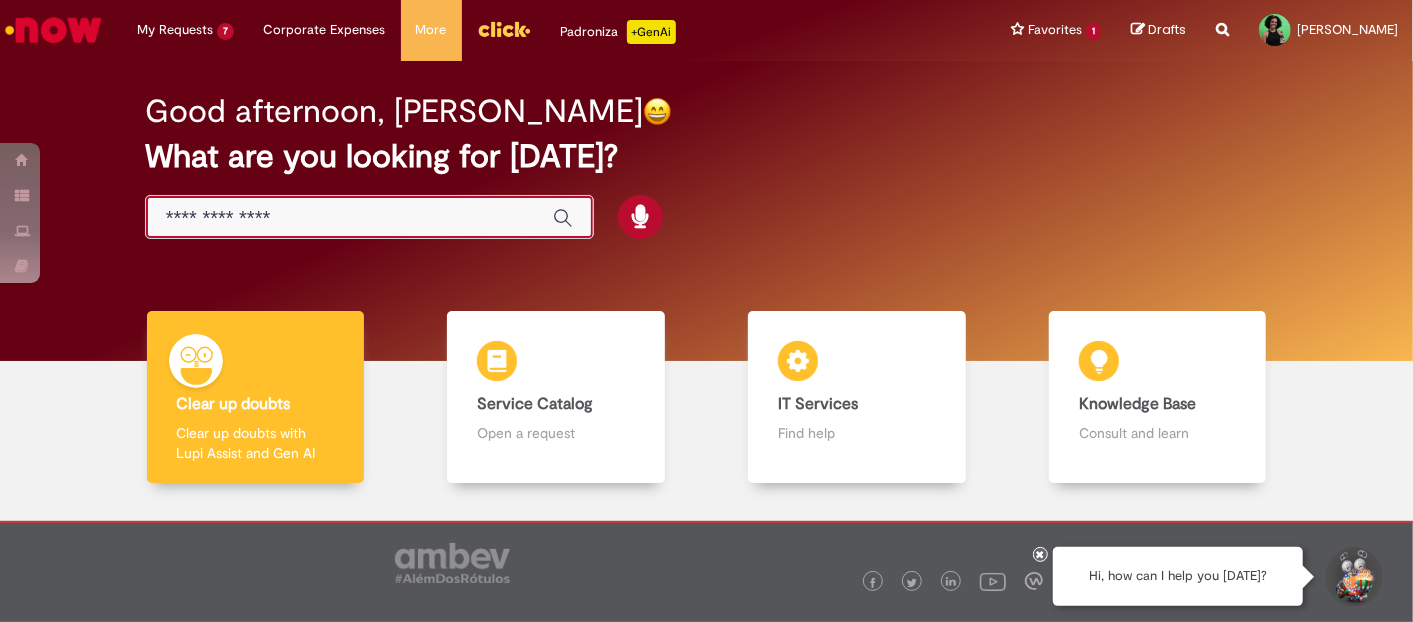 click at bounding box center [349, 218] 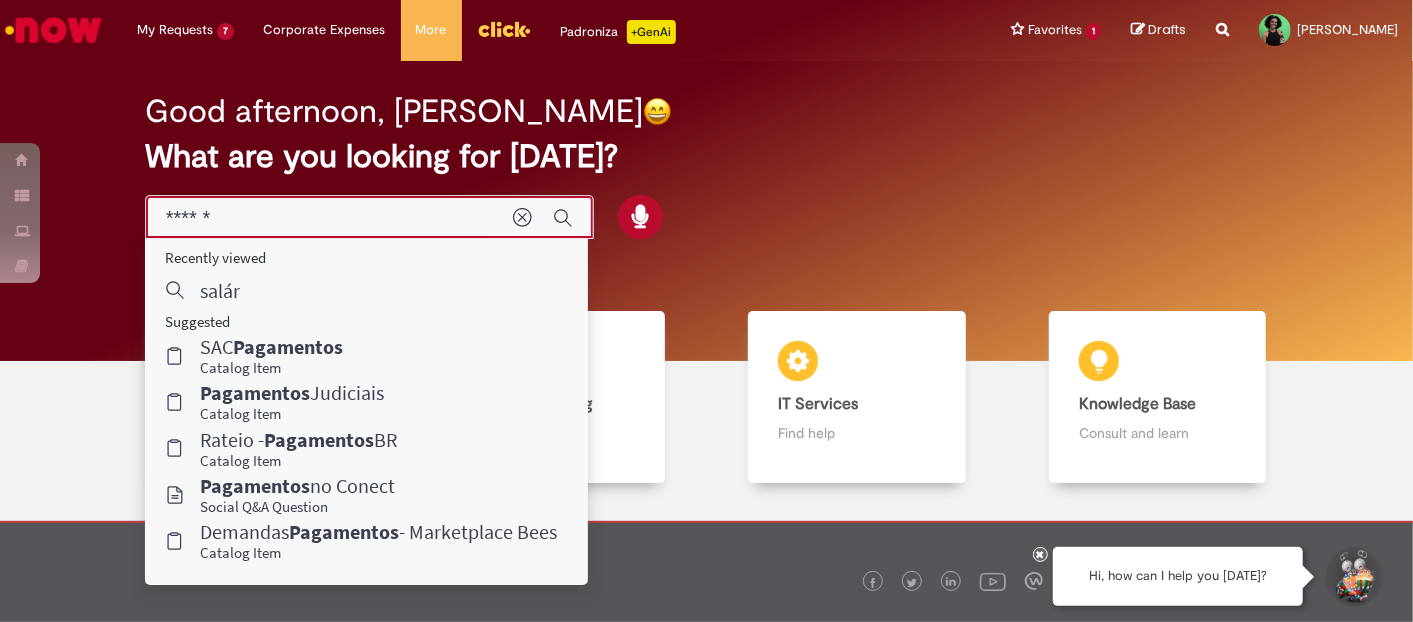 type on "*******" 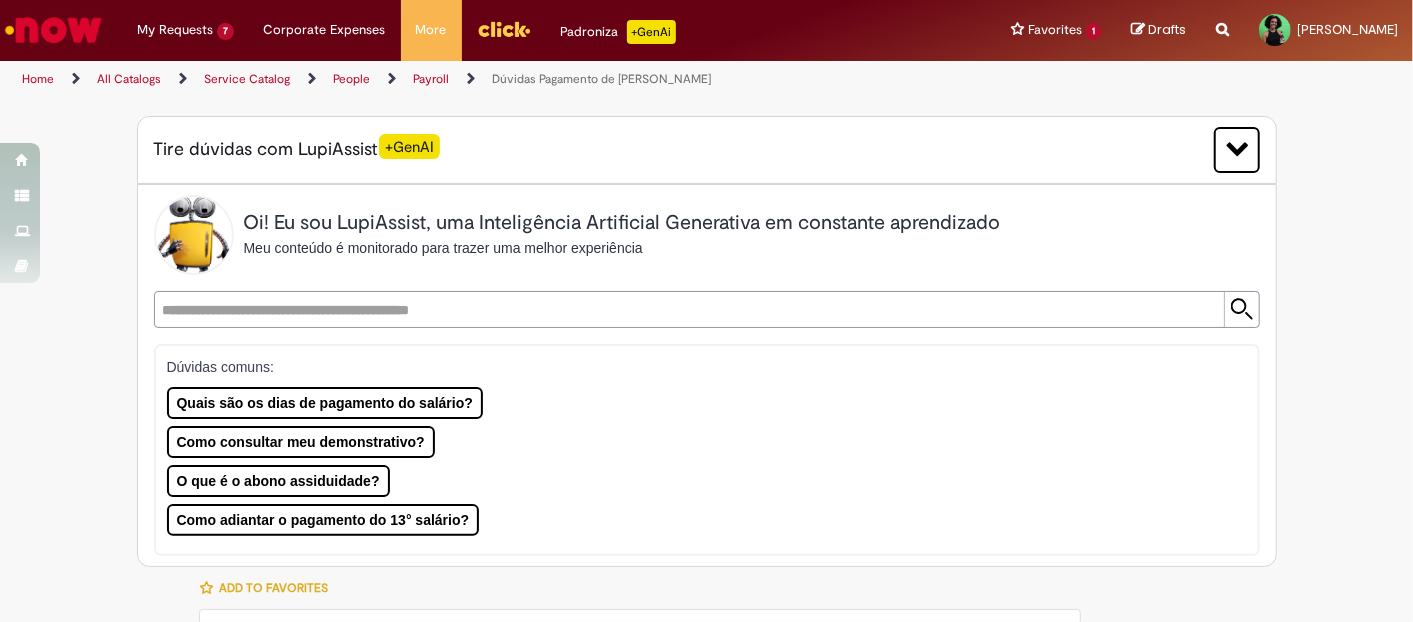 type on "********" 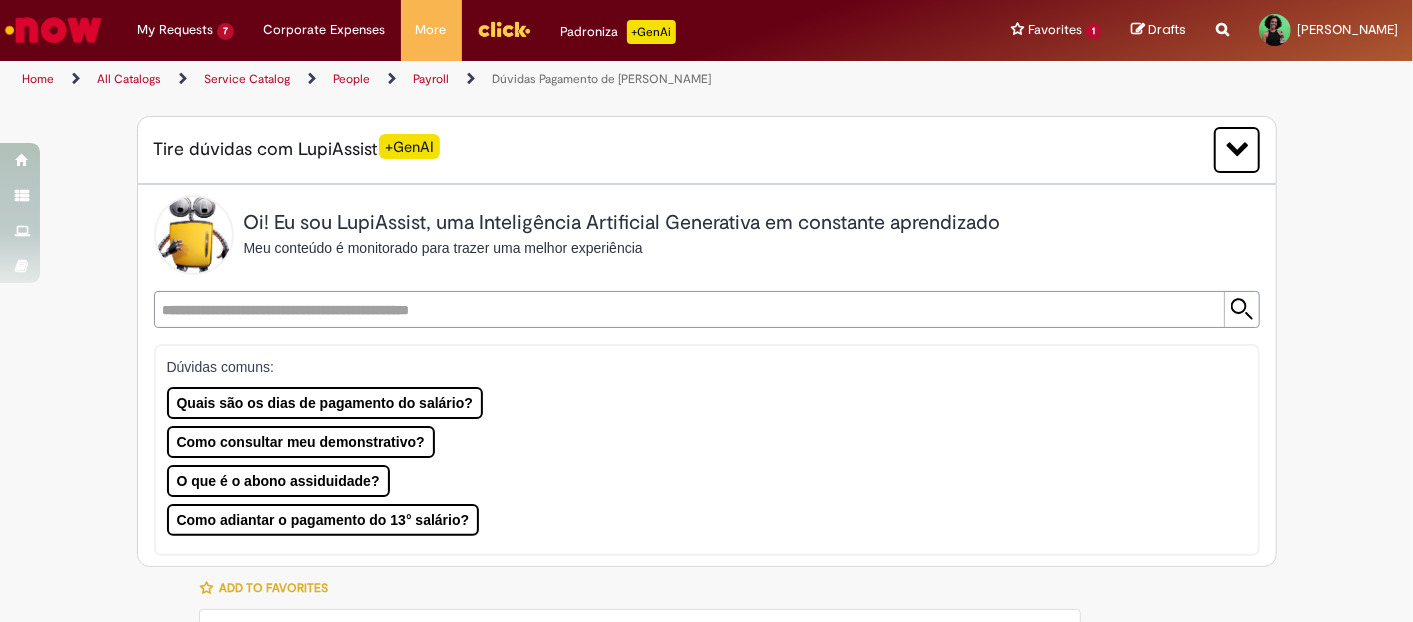 type on "**********" 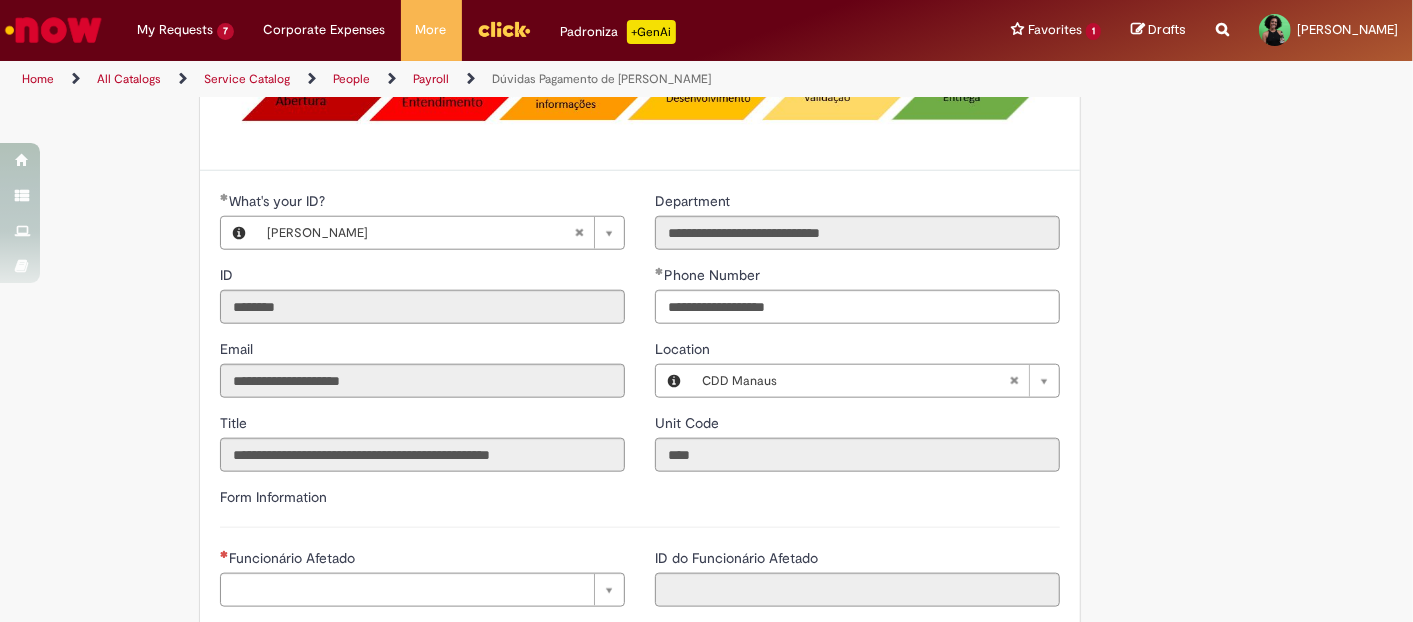 scroll, scrollTop: 1333, scrollLeft: 0, axis: vertical 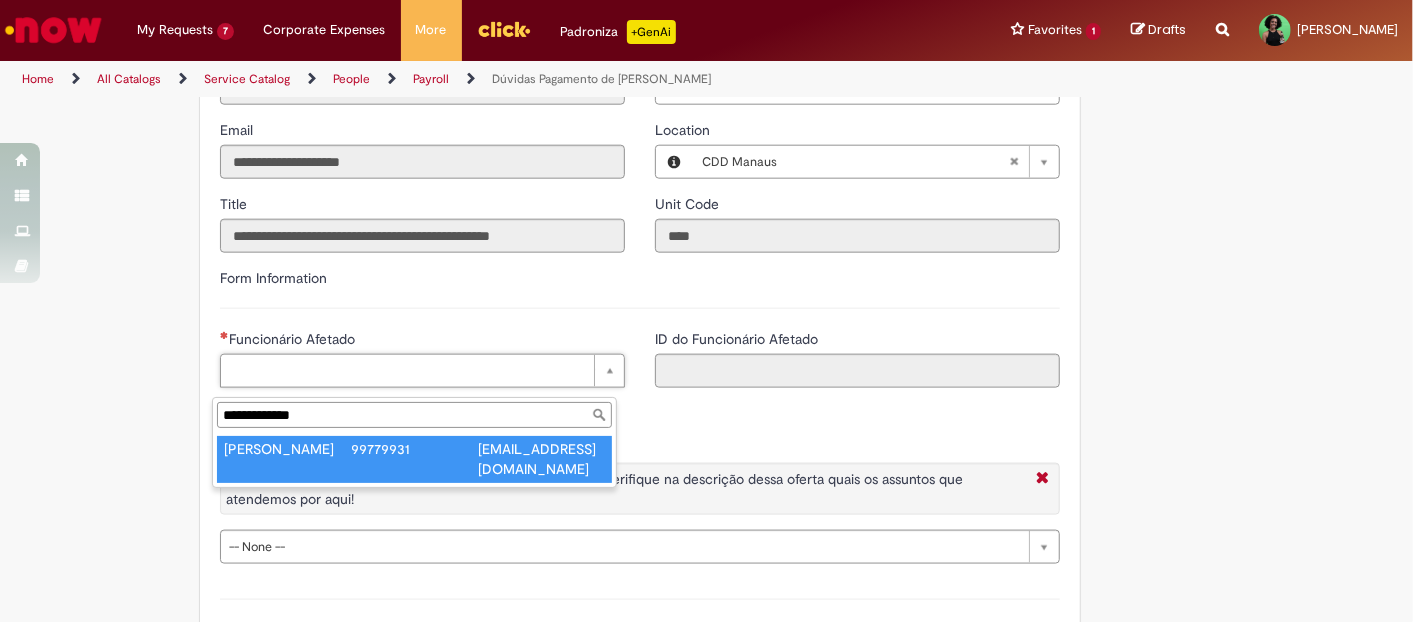 type on "**********" 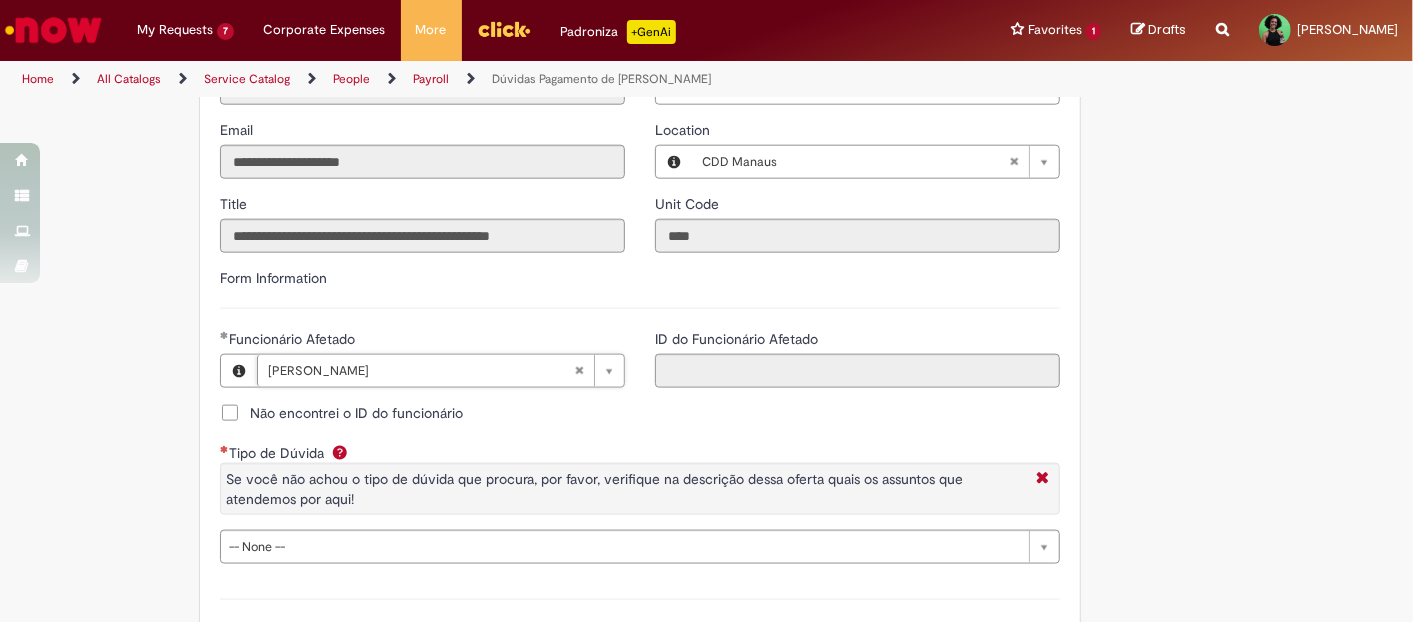 type on "********" 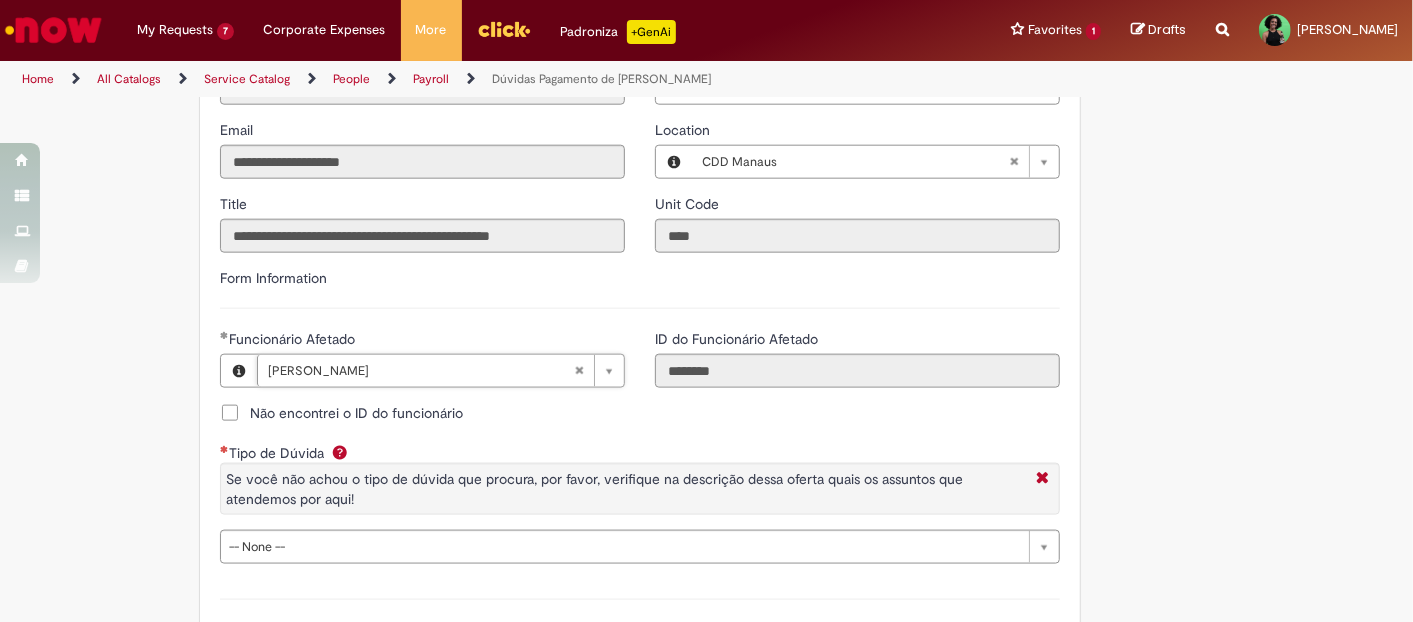 scroll, scrollTop: 1555, scrollLeft: 0, axis: vertical 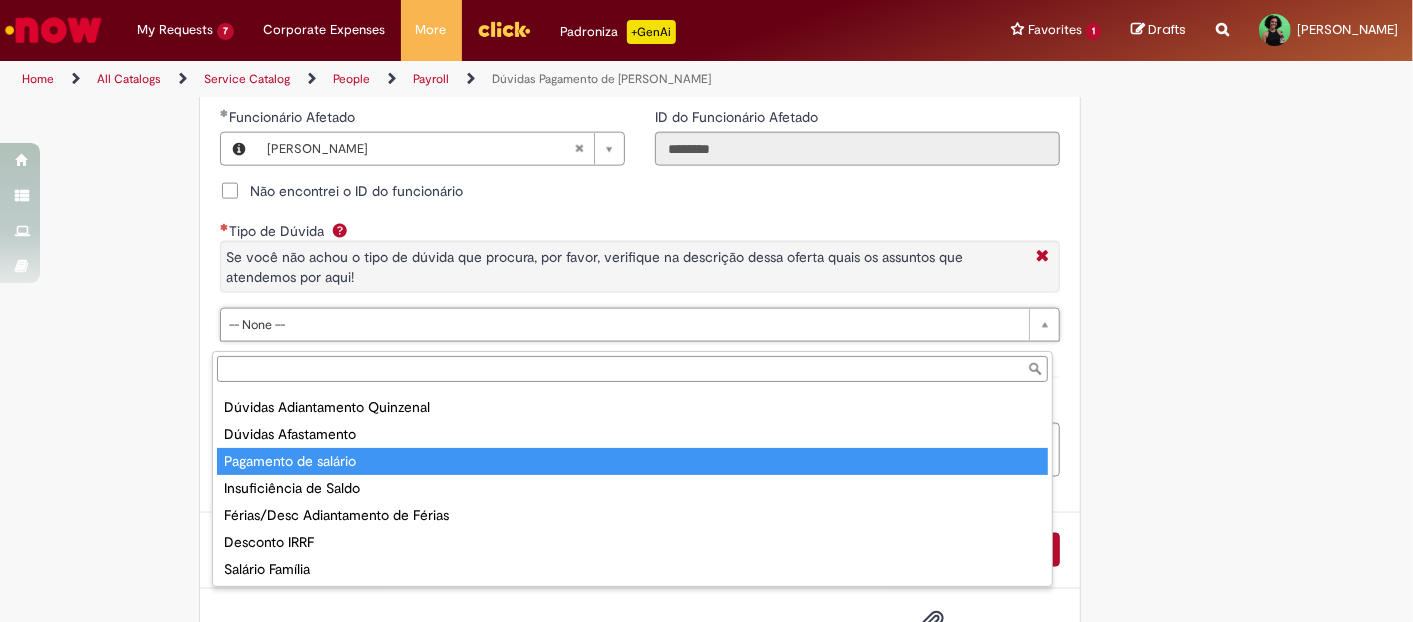 type on "**********" 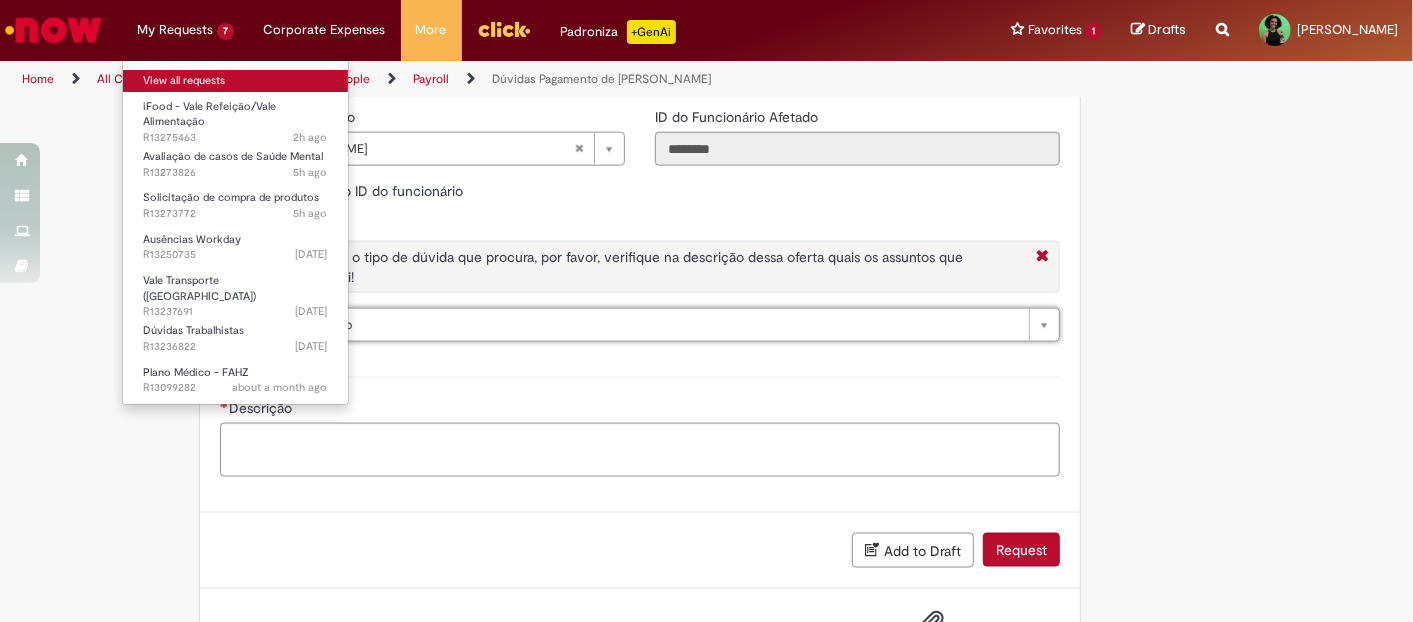 click on "View all requests" at bounding box center (235, 81) 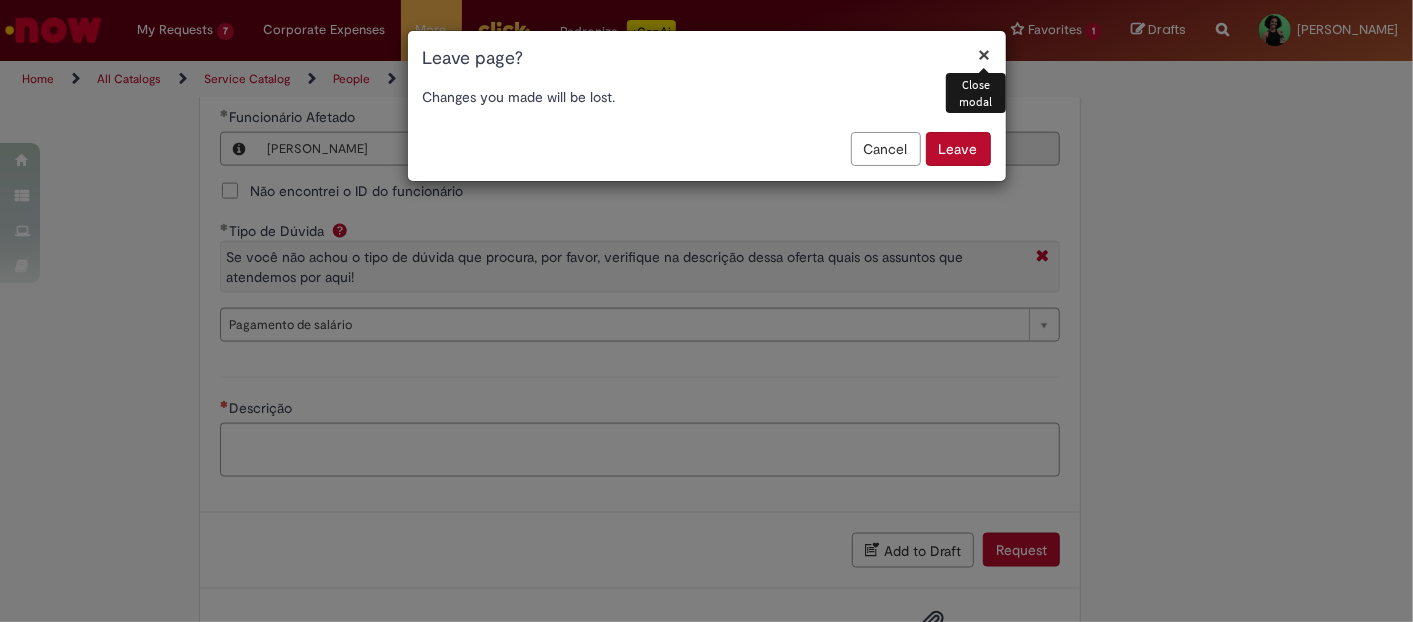 click on "Leave" at bounding box center [958, 149] 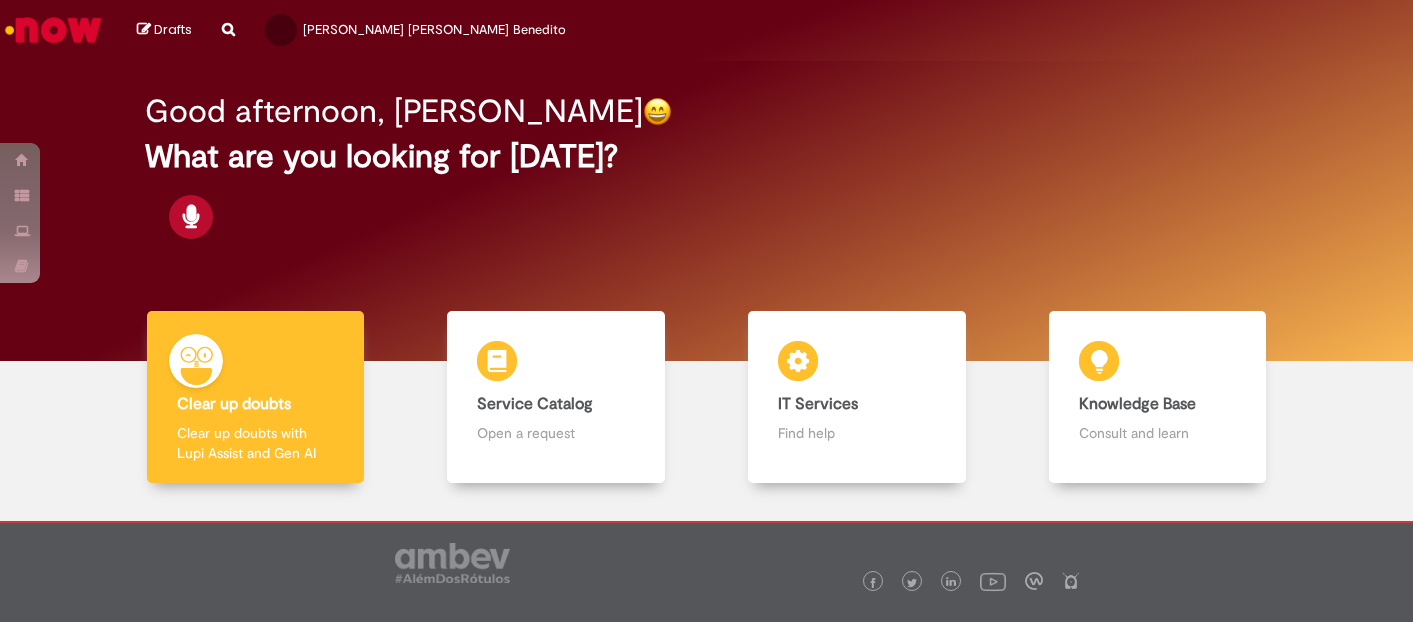 scroll, scrollTop: 0, scrollLeft: 0, axis: both 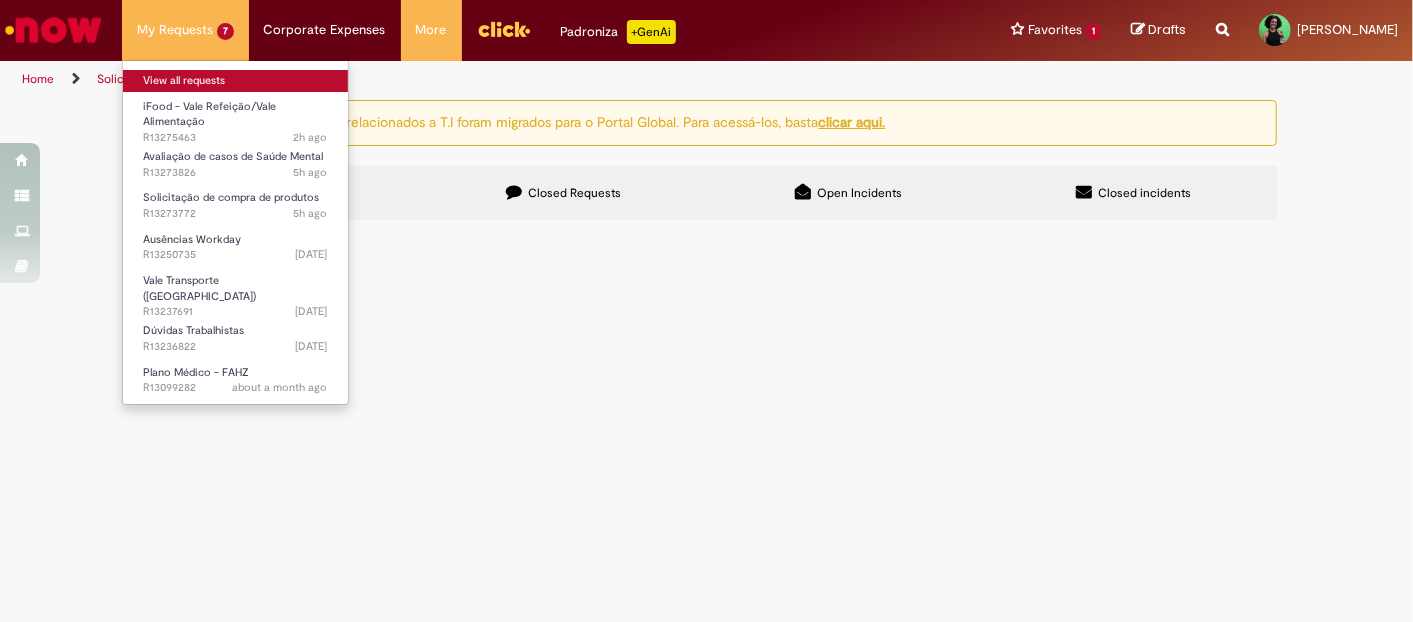 click on "View all requests" at bounding box center [235, 81] 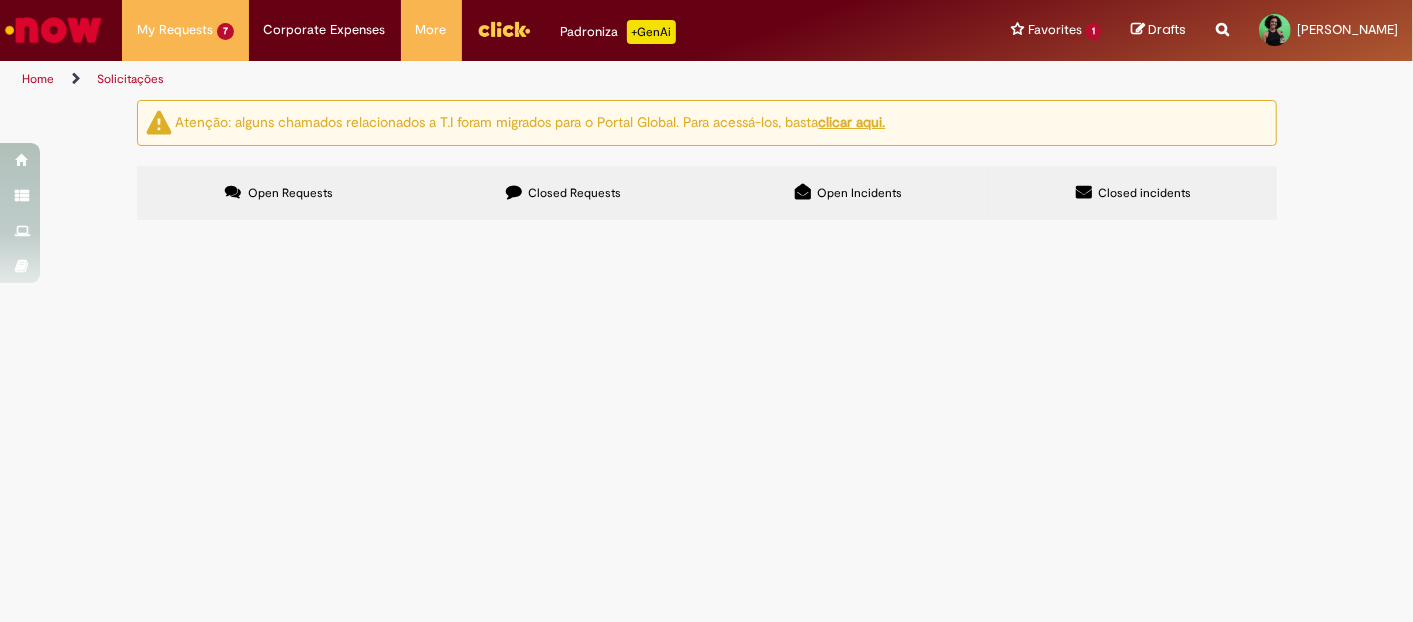 scroll, scrollTop: 400, scrollLeft: 0, axis: vertical 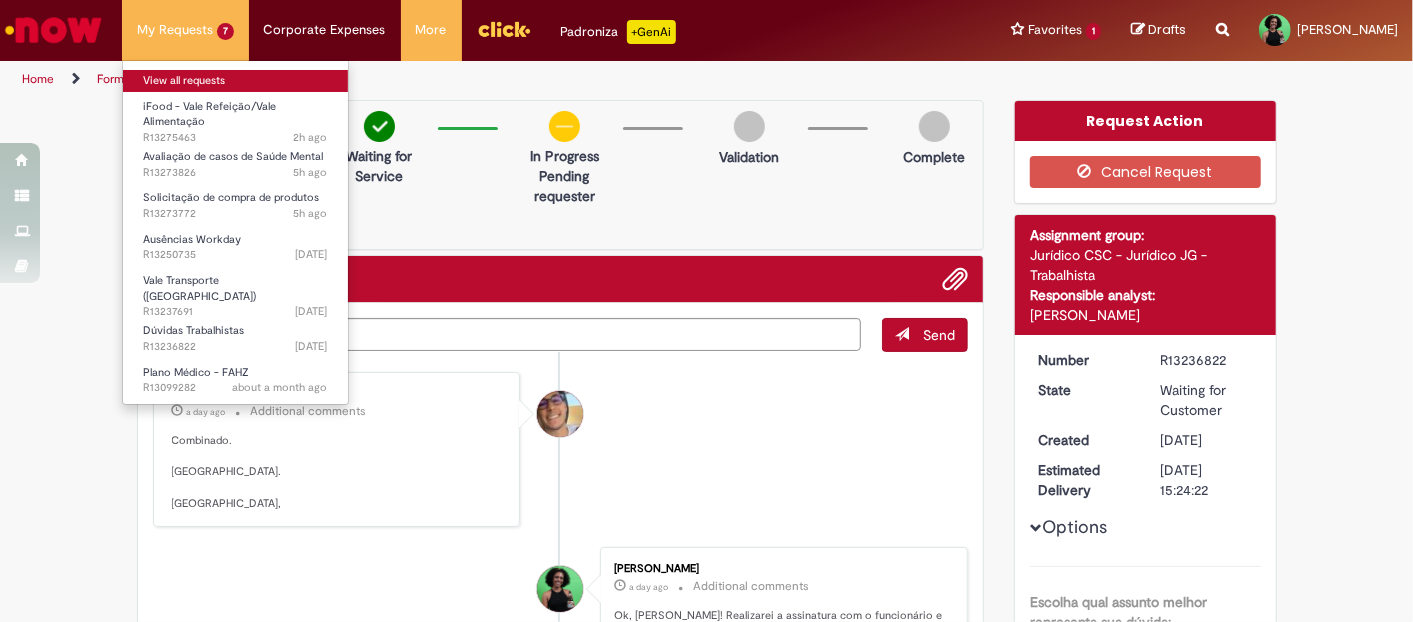 click on "View all requests" at bounding box center [235, 81] 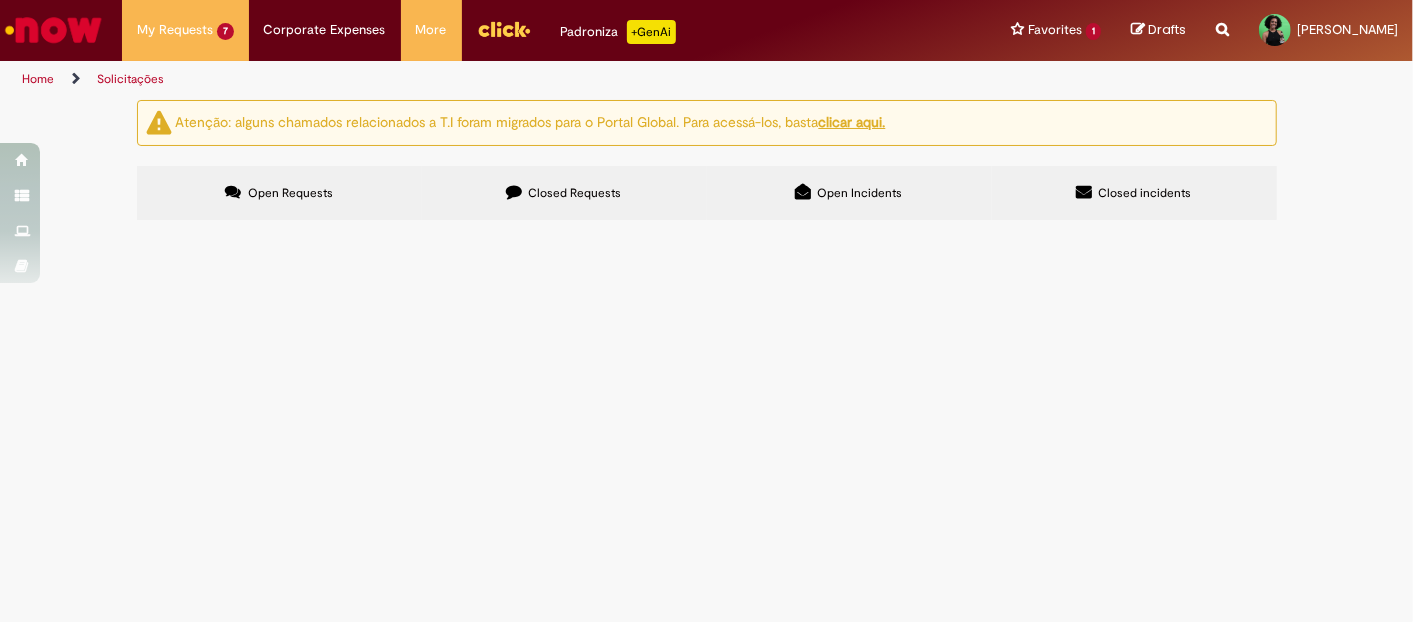 click on "Atenção: alguns chamados relacionados a T.I foram migrados para o Portal Global. Para acessá-los, basta  clicar aqui.
Open Requests     Closed Requests     Open Incidents     Closed incidents
Requested items
Export as PDF Export as Excel Export as CSV
Requested Items
Number
Item
Description
Stage
State
R13275463       iFood - Vale Refeição/Vale Alimentação
Open
R13273826       Avaliação de casos de Saúde Mental       Bom dia, time! Compartilhando funcionário afastada por problemas psicologicos CID F41.1" at bounding box center (706, 163) 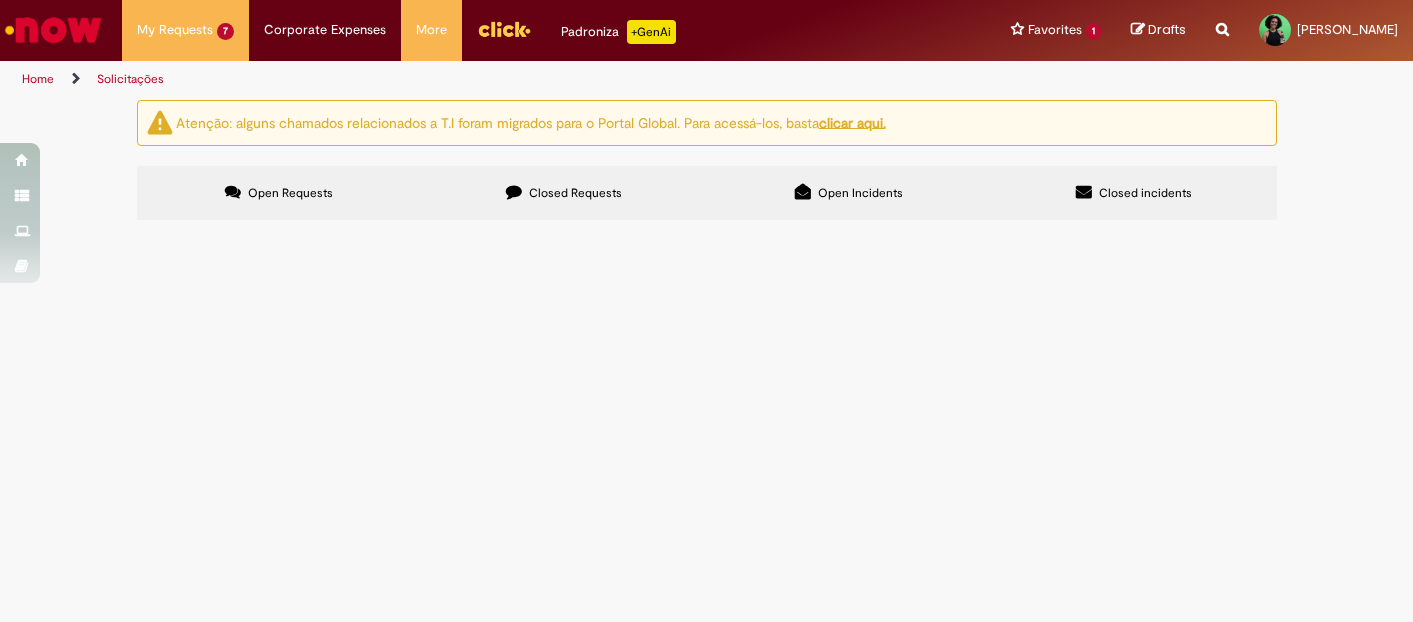 scroll, scrollTop: 0, scrollLeft: 0, axis: both 